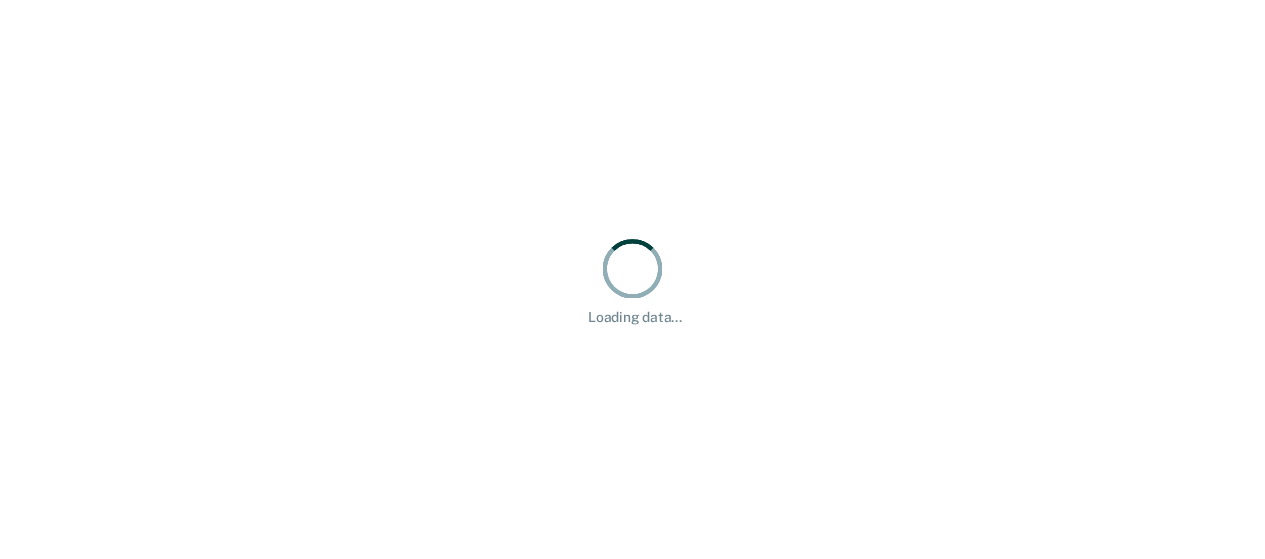 scroll, scrollTop: 0, scrollLeft: 0, axis: both 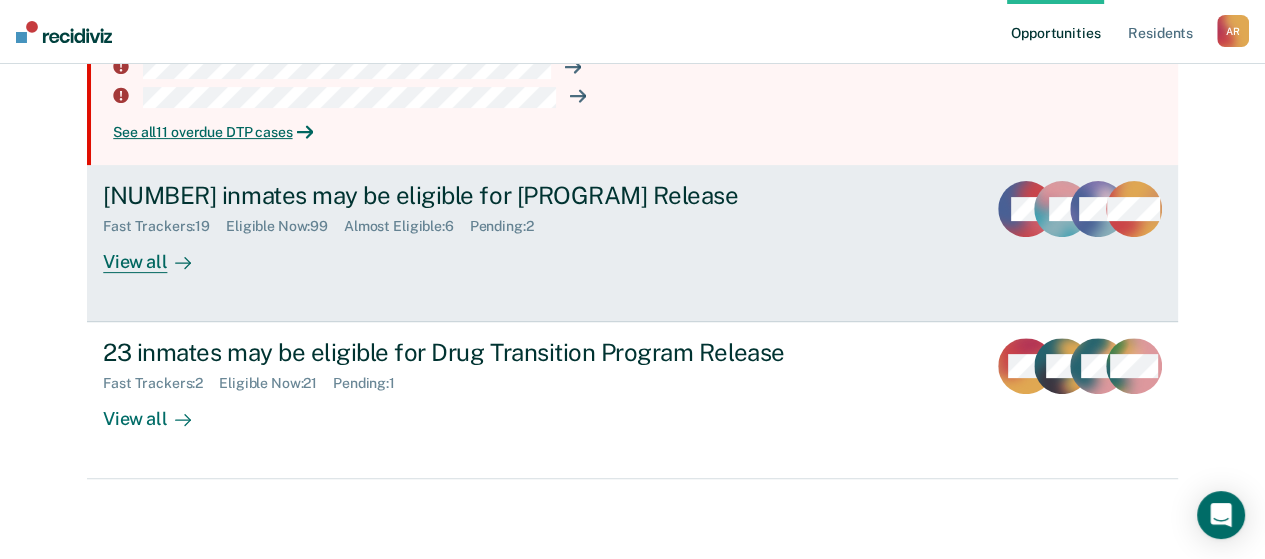 click on "View all" at bounding box center (159, 253) 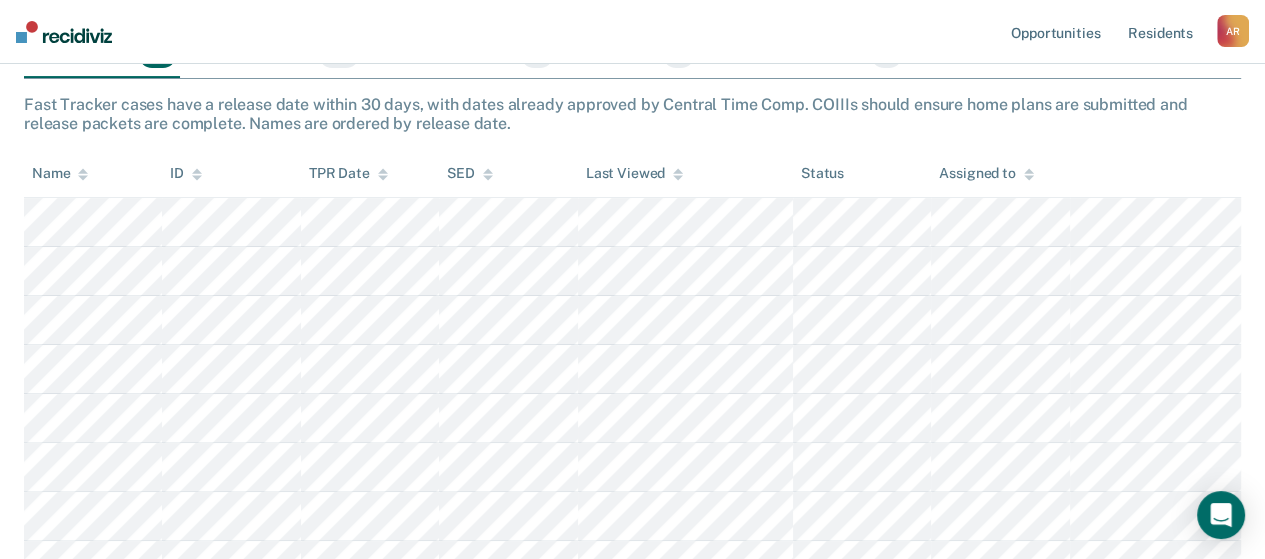 scroll, scrollTop: 400, scrollLeft: 0, axis: vertical 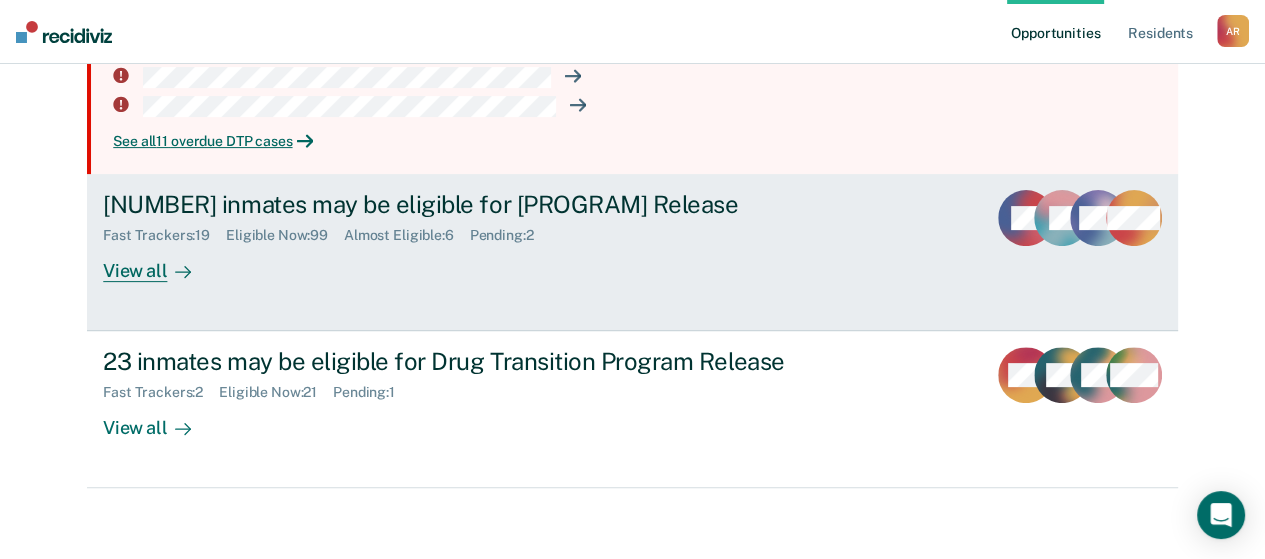 click on "View all" at bounding box center (159, 262) 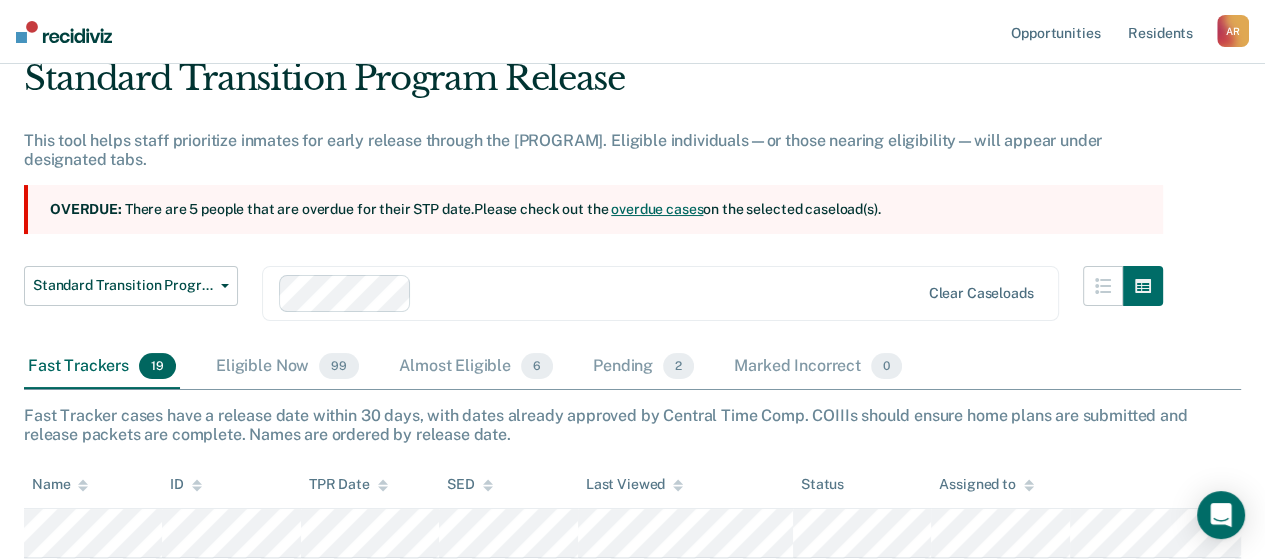 scroll, scrollTop: 53, scrollLeft: 0, axis: vertical 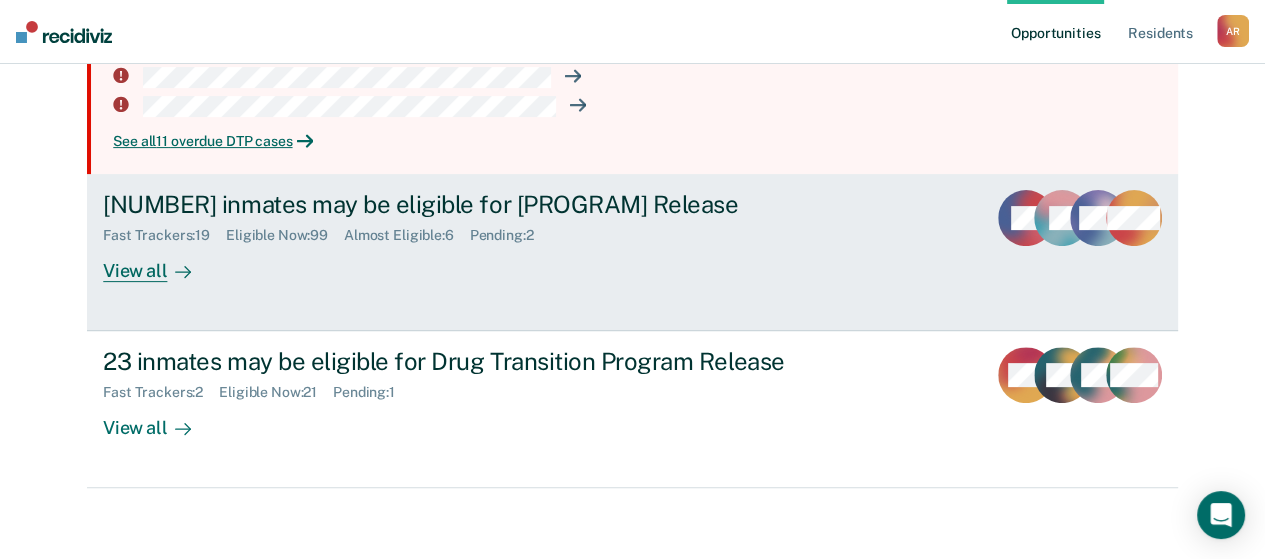 click on "Eligible Now :  99" at bounding box center (285, 235) 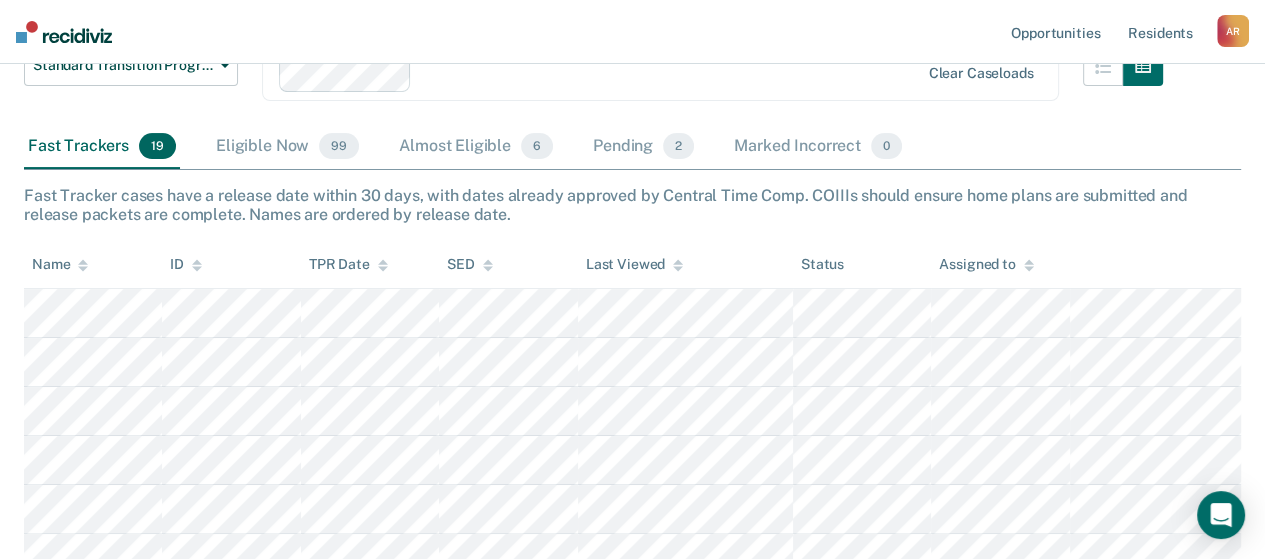 scroll, scrollTop: 0, scrollLeft: 0, axis: both 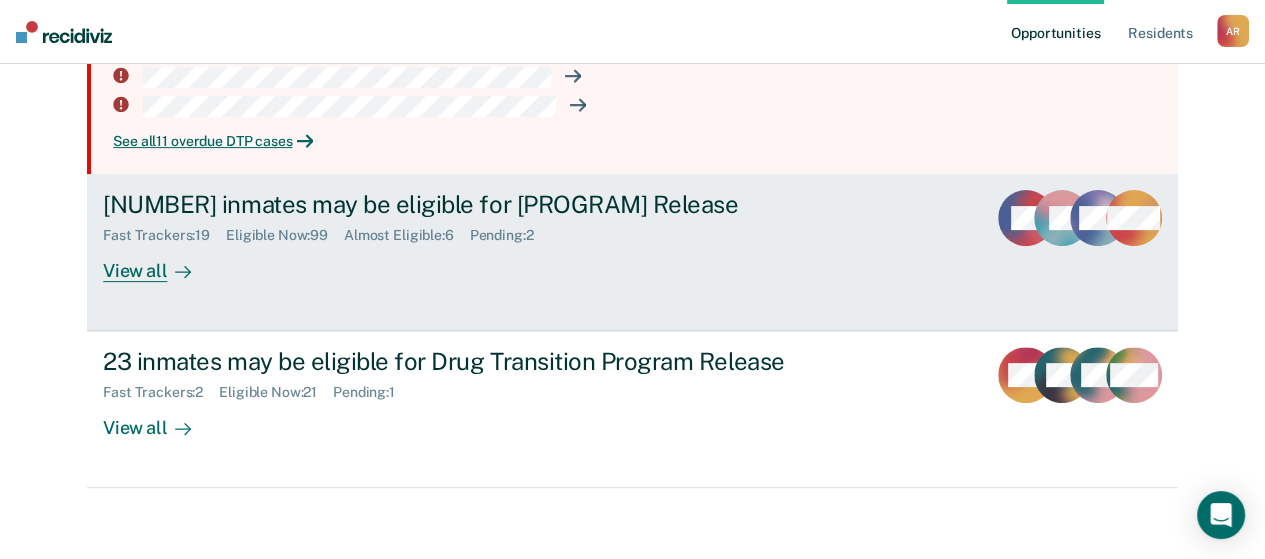 click on "View all" at bounding box center (159, 262) 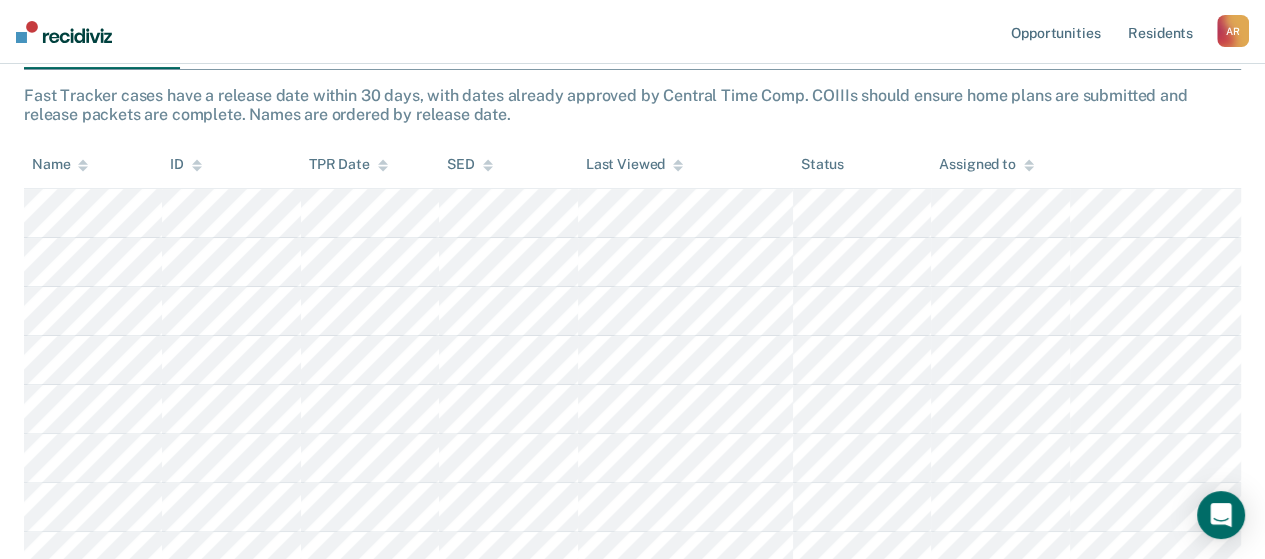 scroll, scrollTop: 0, scrollLeft: 0, axis: both 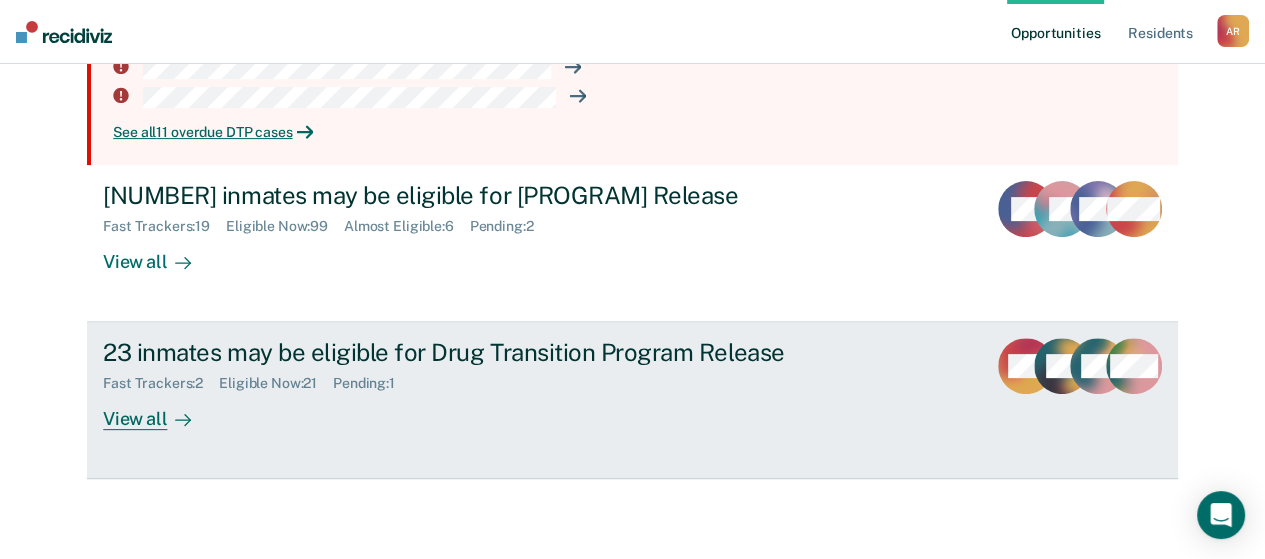 click on "View all" at bounding box center [159, 411] 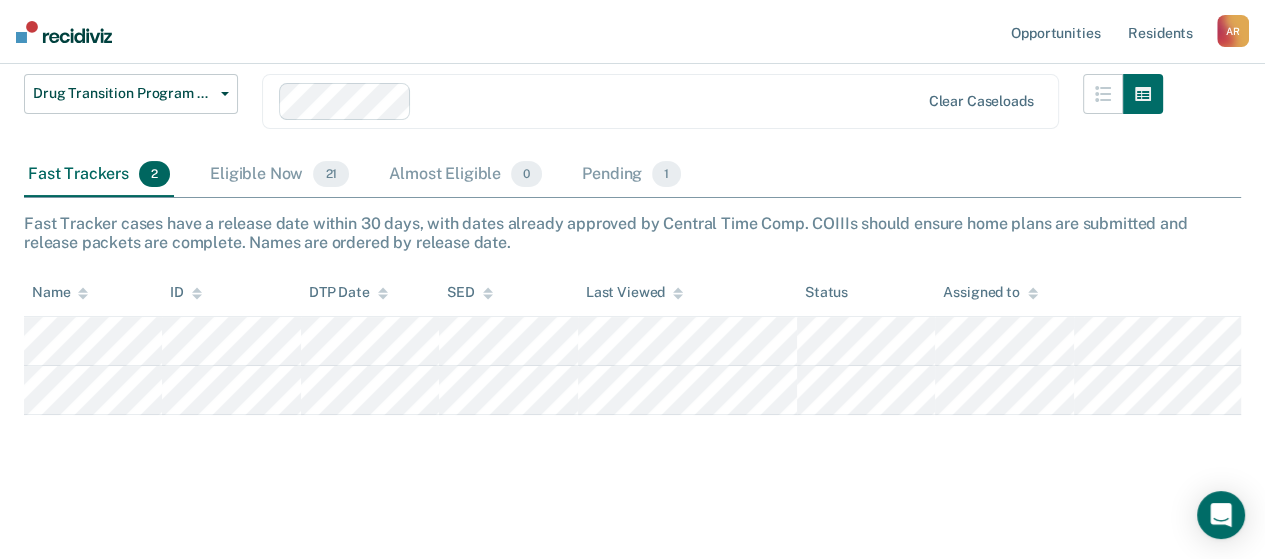 scroll, scrollTop: 435, scrollLeft: 0, axis: vertical 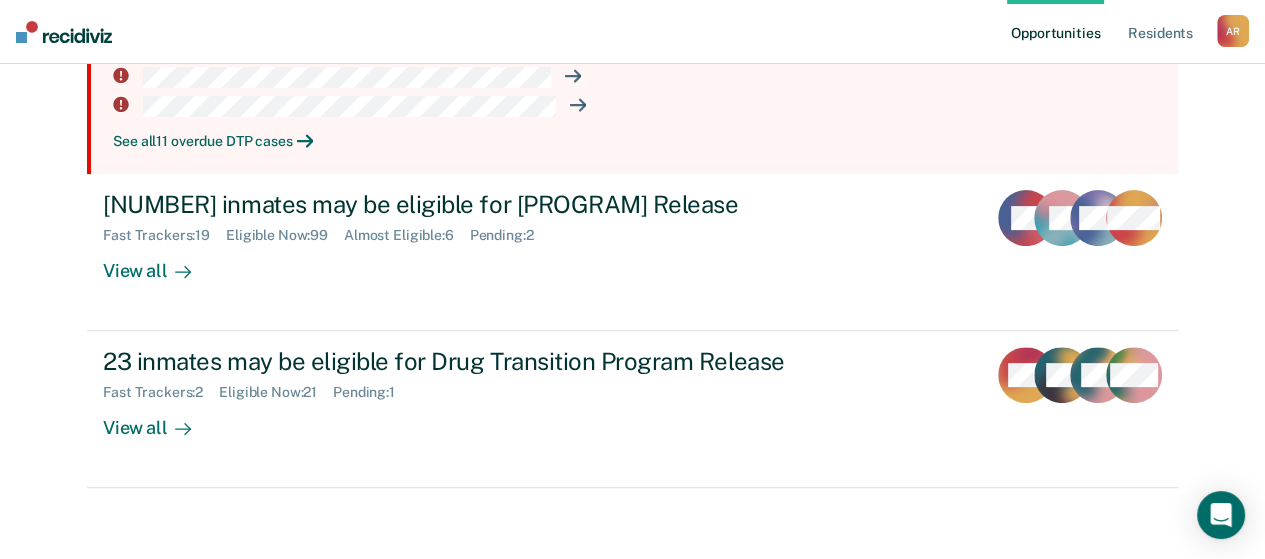 click on "See all [NUMBER]   overdue [PROGRAM] cases" at bounding box center (637, 141) 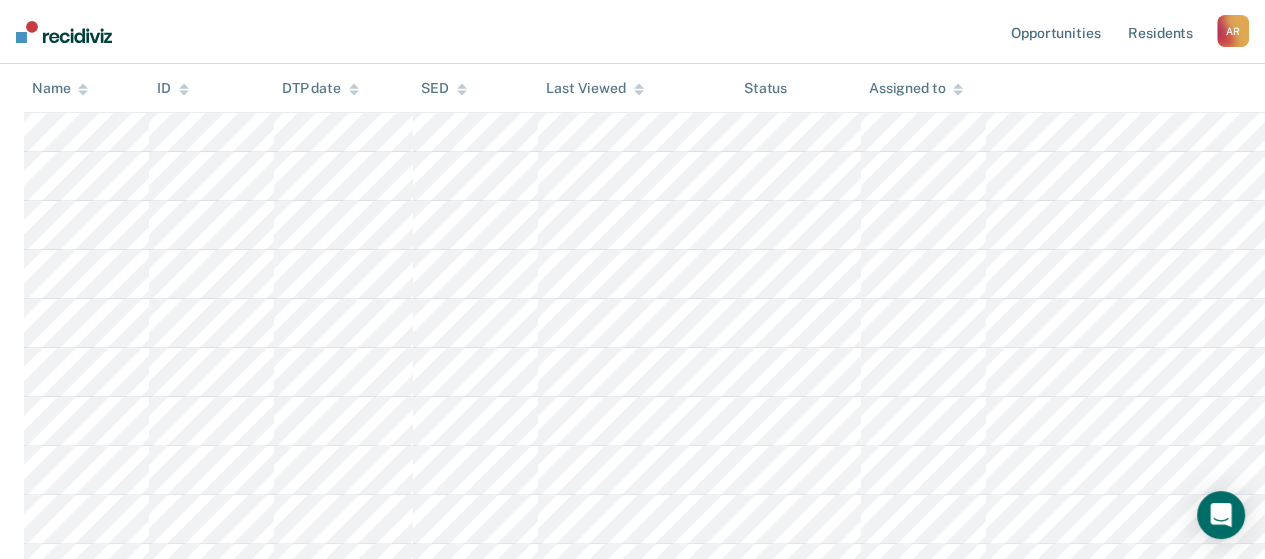 scroll, scrollTop: 349, scrollLeft: 0, axis: vertical 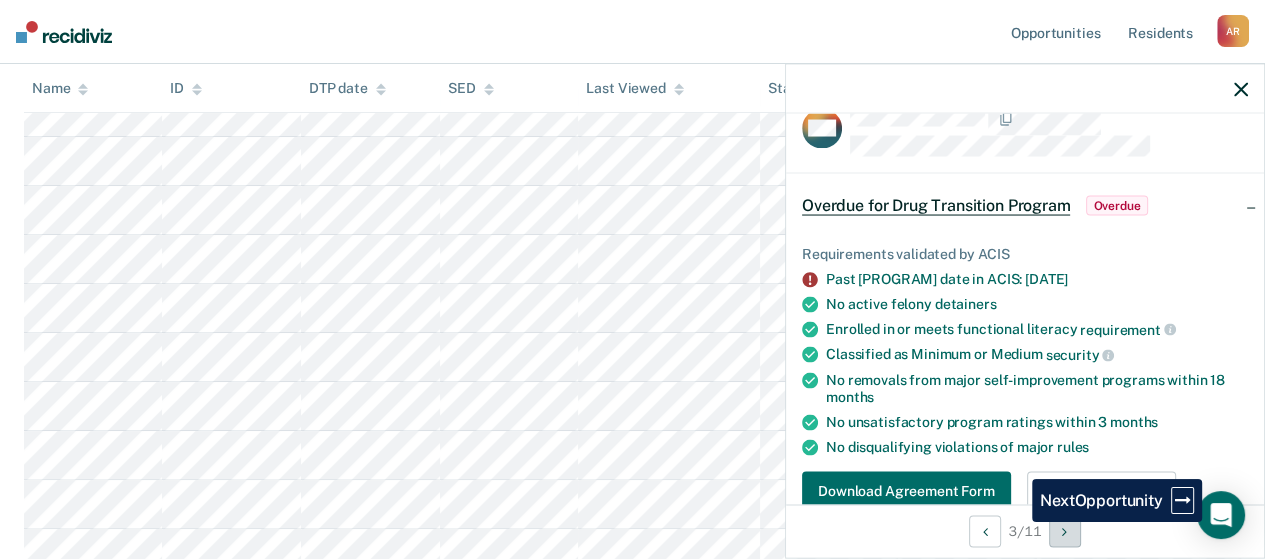 click at bounding box center [1065, 531] 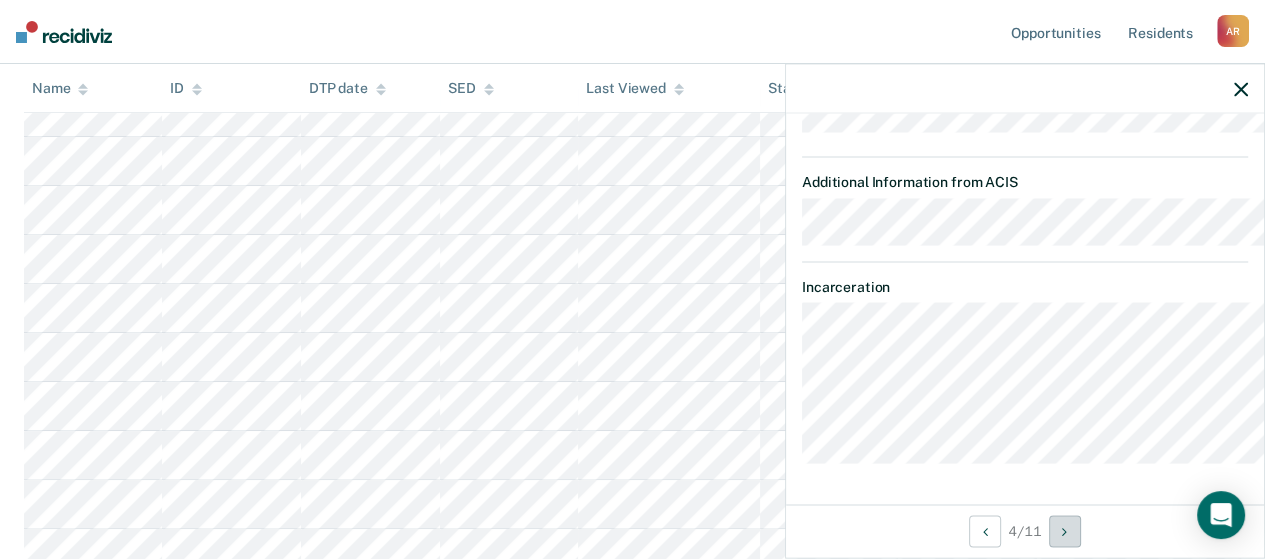 scroll, scrollTop: 881, scrollLeft: 0, axis: vertical 